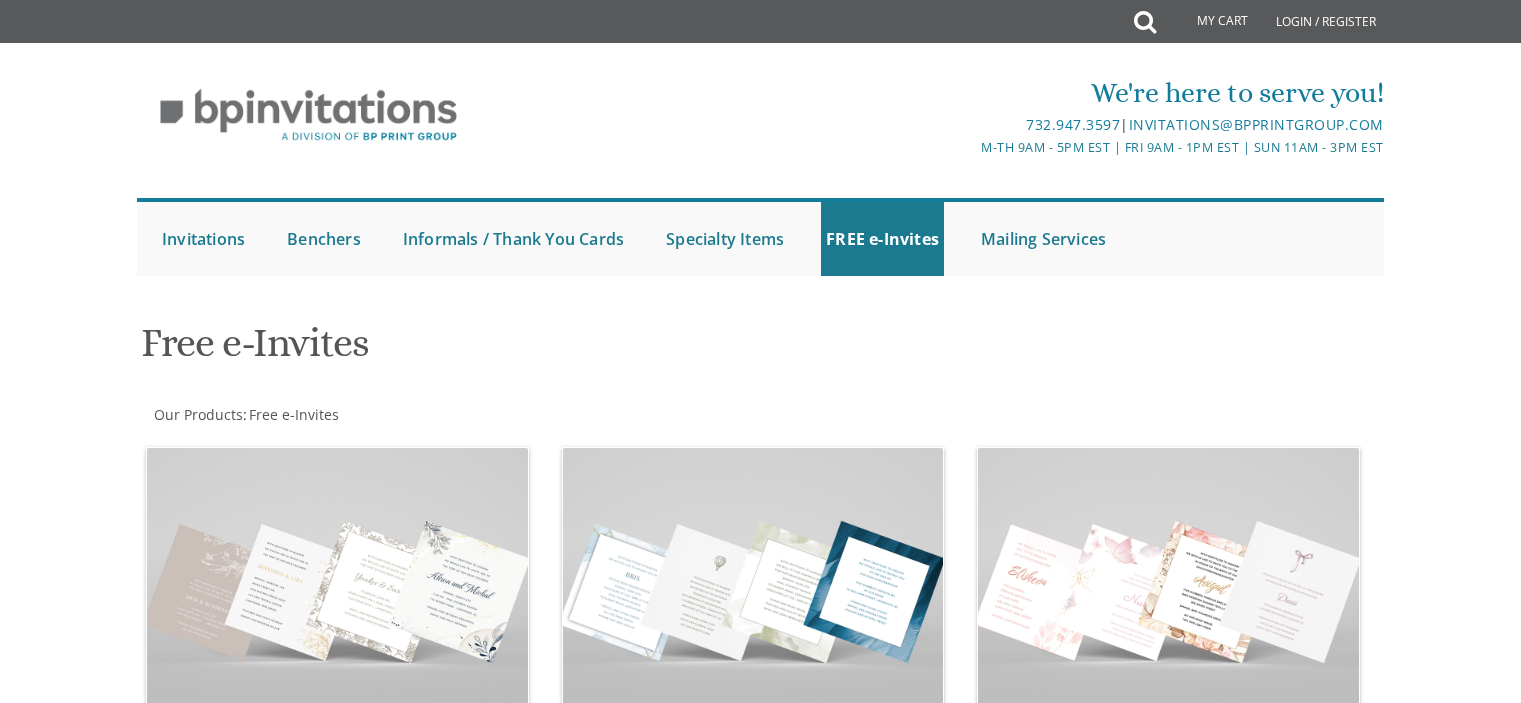scroll, scrollTop: 0, scrollLeft: 0, axis: both 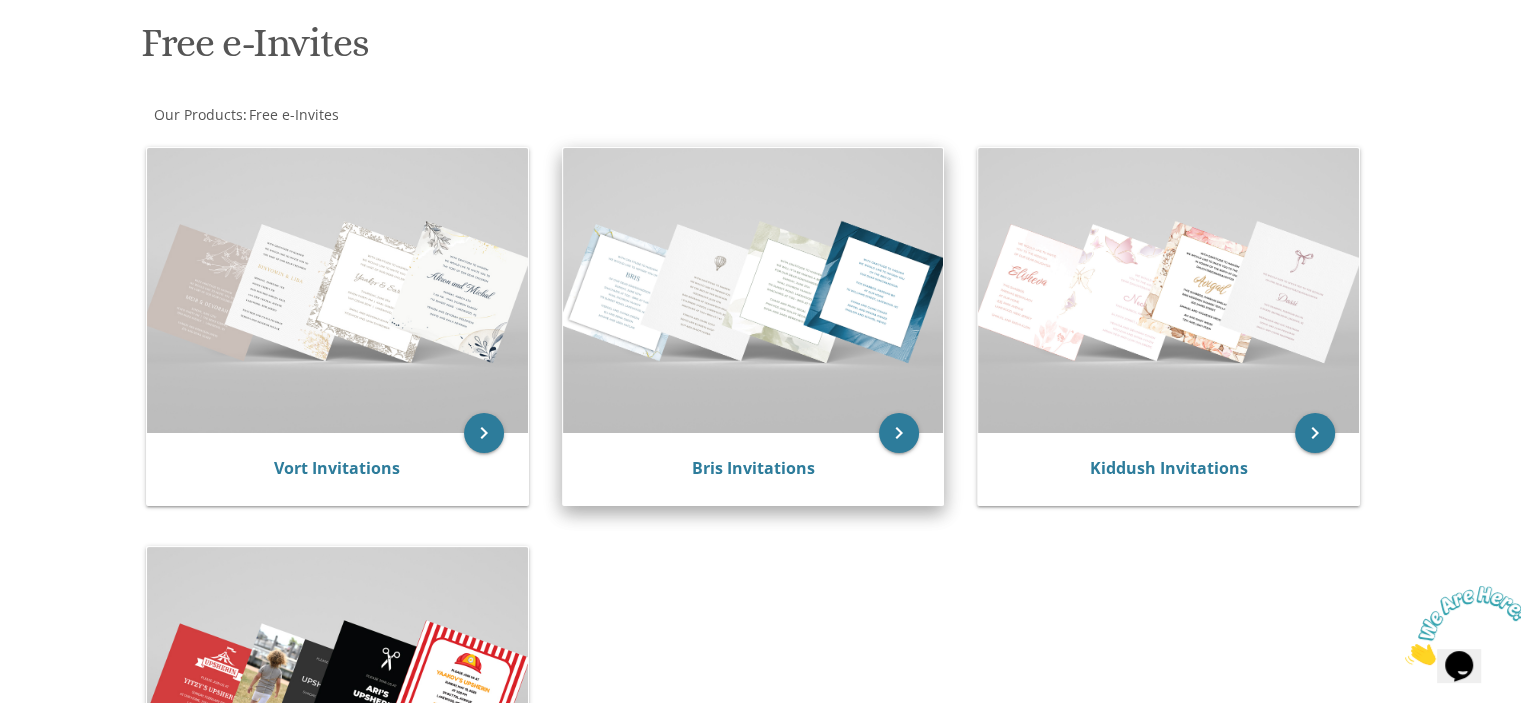 click at bounding box center [753, 290] 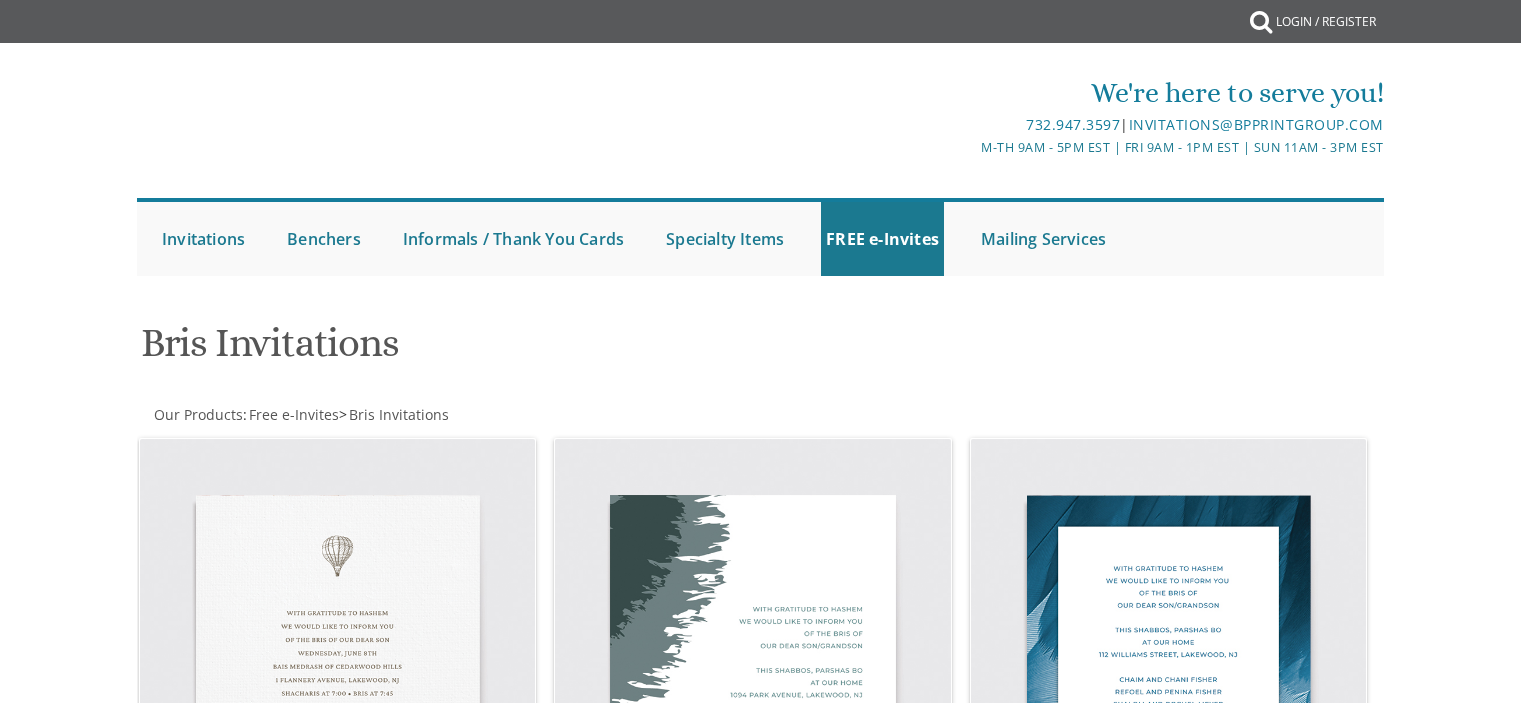 scroll, scrollTop: 200, scrollLeft: 0, axis: vertical 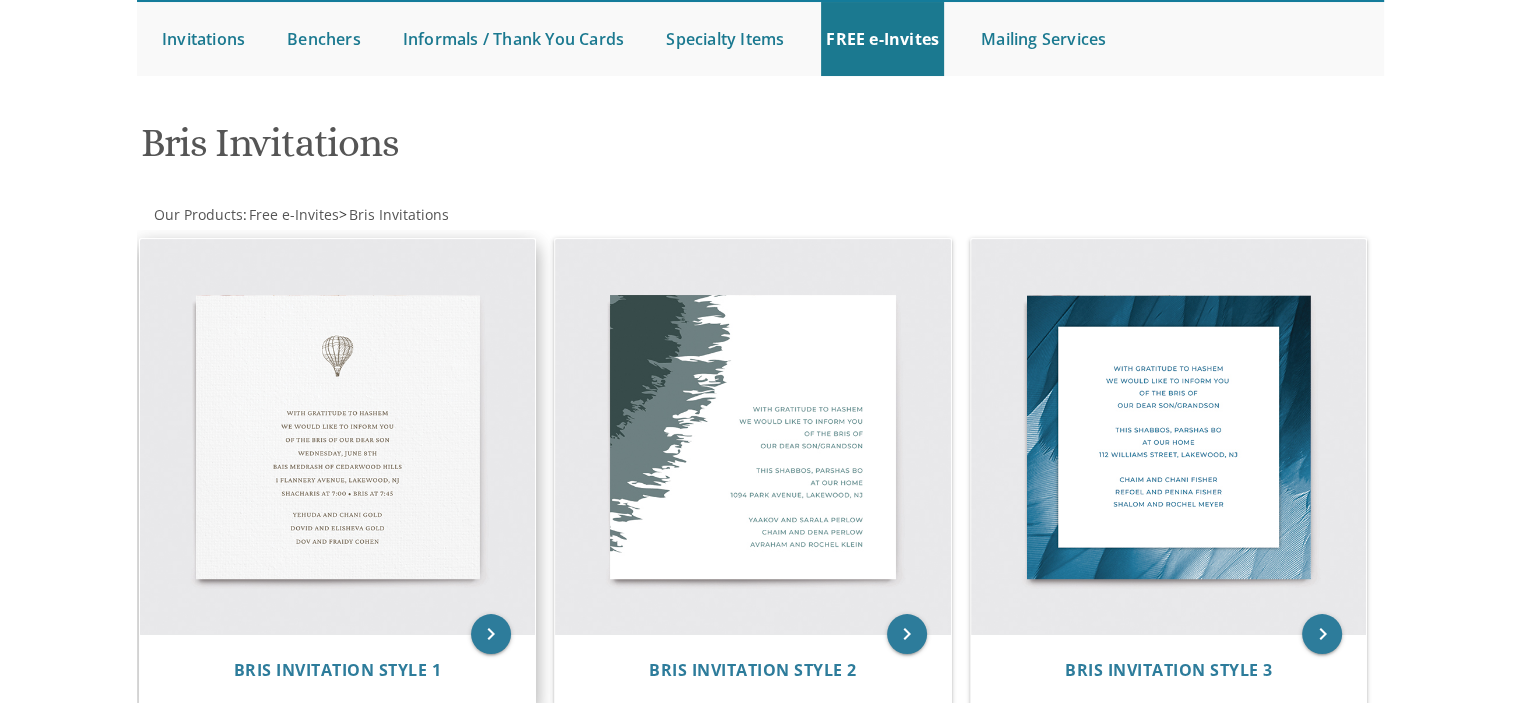 click at bounding box center (338, 437) 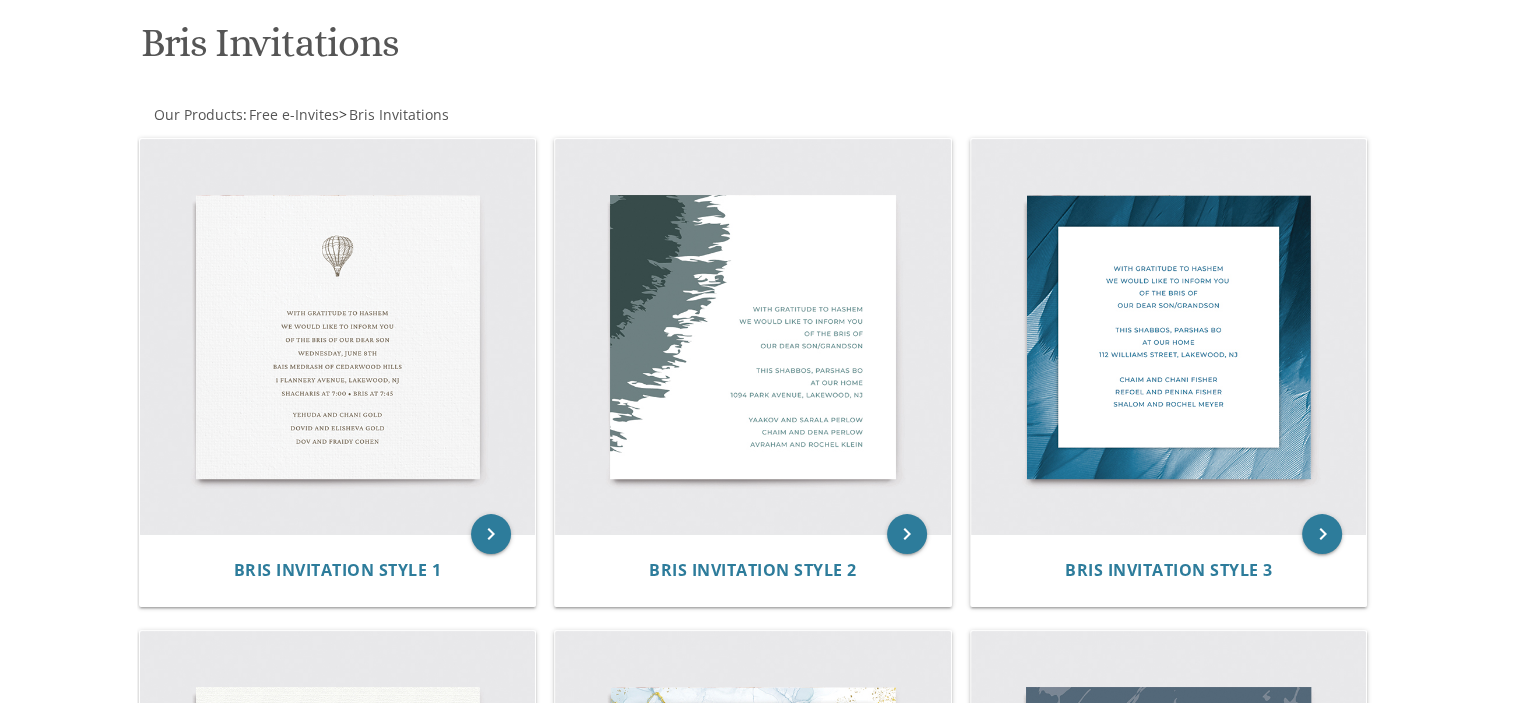 scroll, scrollTop: 500, scrollLeft: 0, axis: vertical 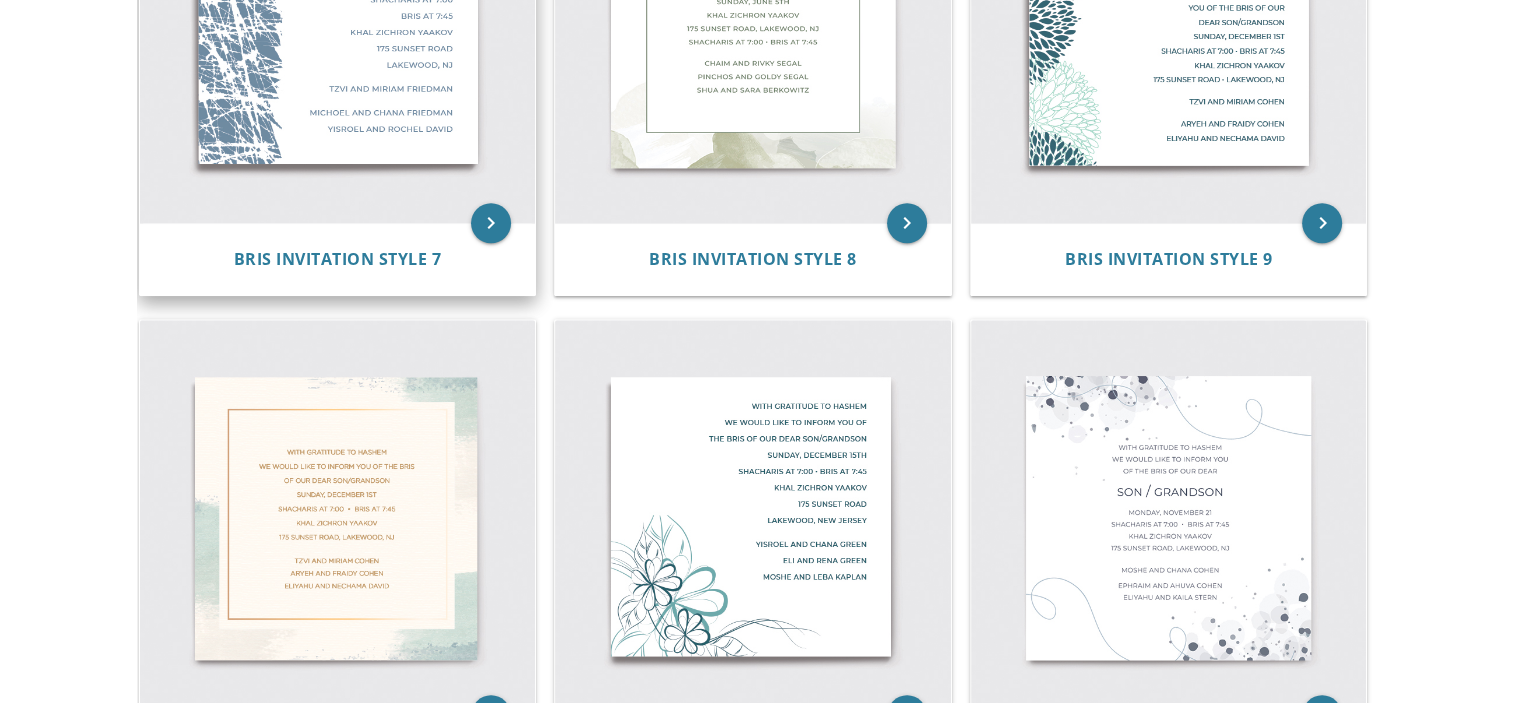 click at bounding box center [338, 26] 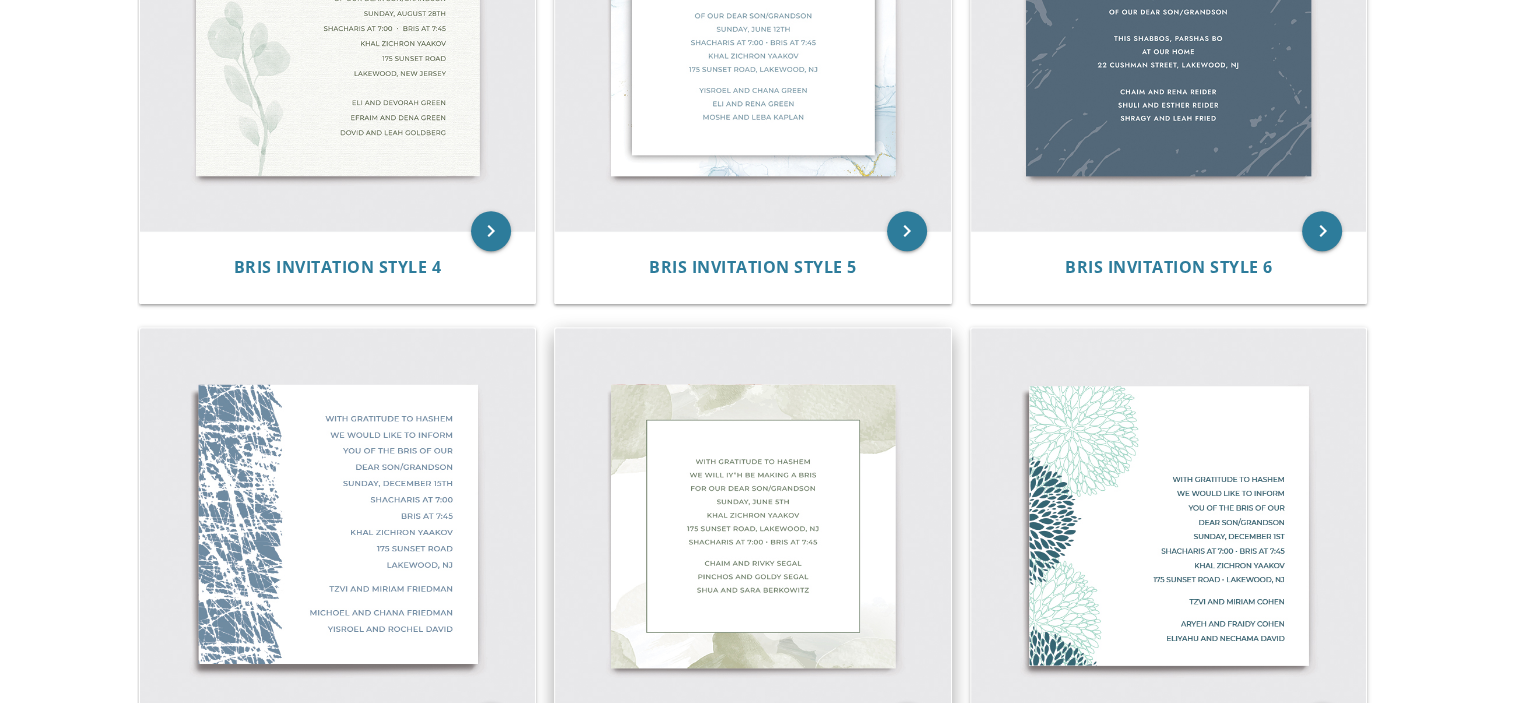 scroll, scrollTop: 1195, scrollLeft: 0, axis: vertical 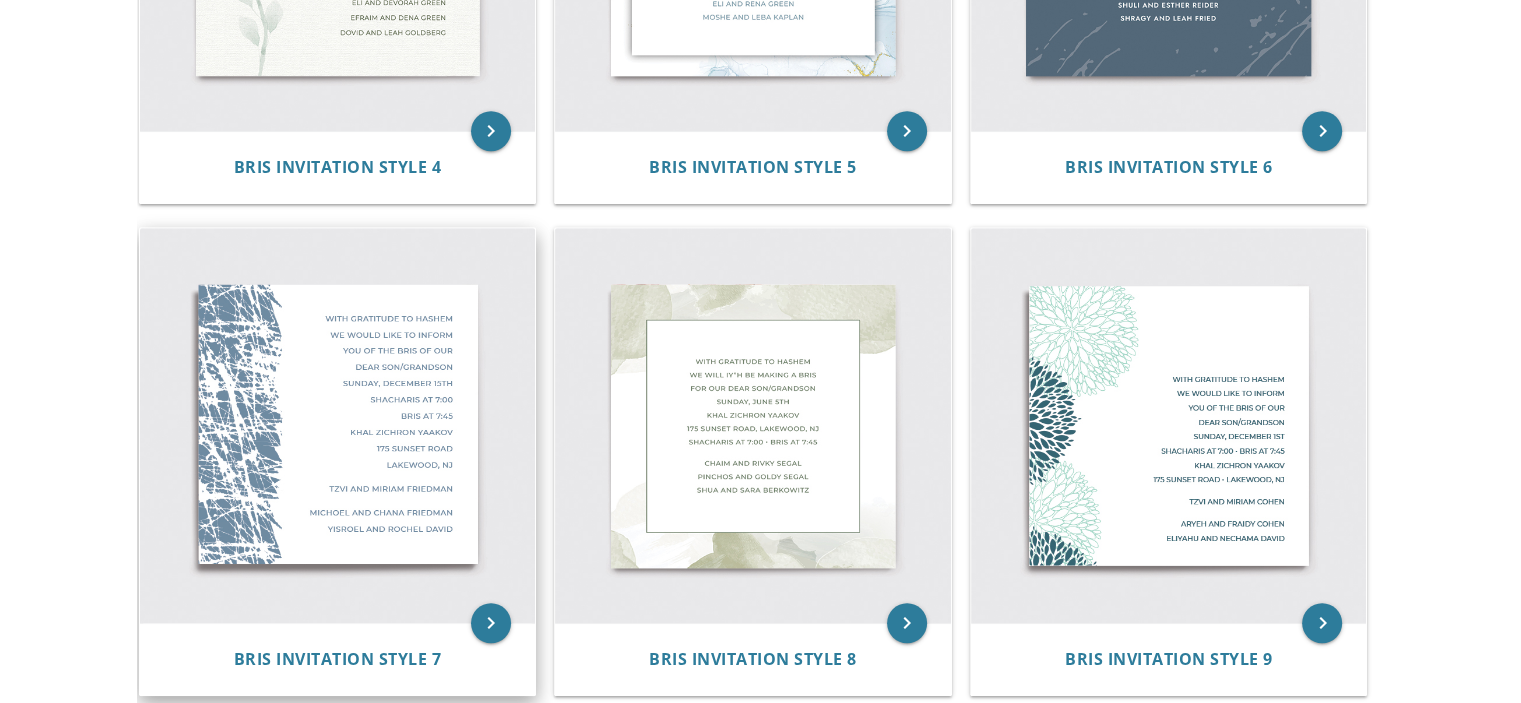 click at bounding box center (338, 426) 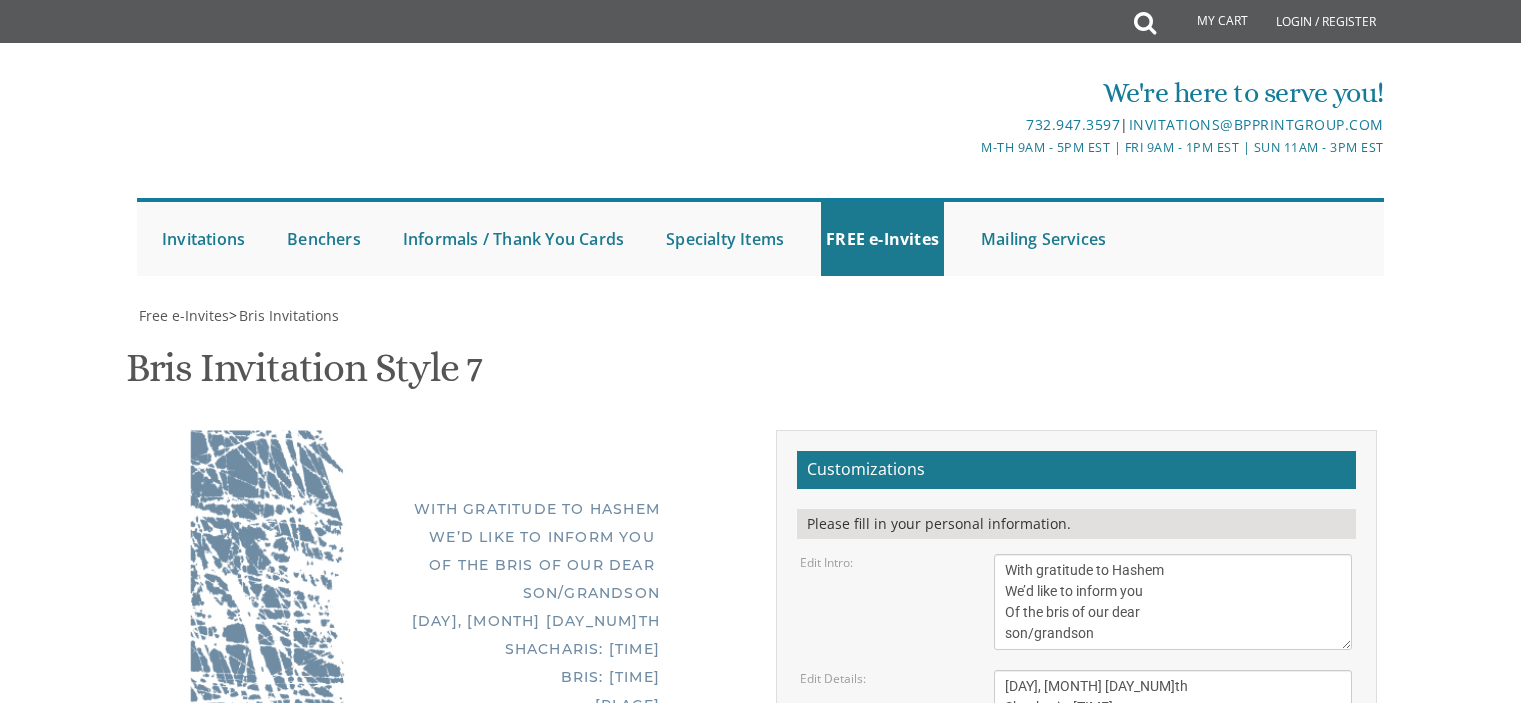 scroll, scrollTop: 0, scrollLeft: 0, axis: both 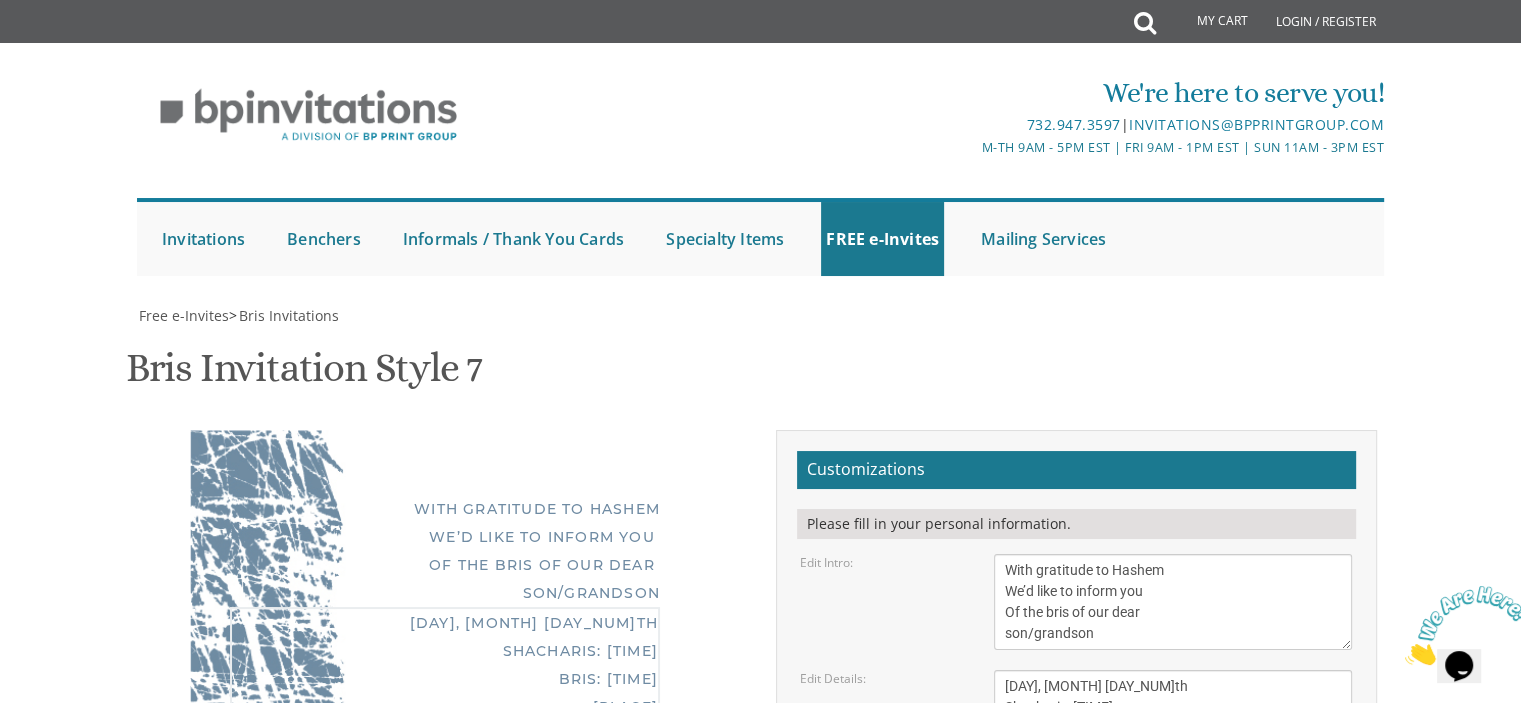 drag, startPoint x: 1050, startPoint y: 385, endPoint x: 997, endPoint y: 383, distance: 53.037724 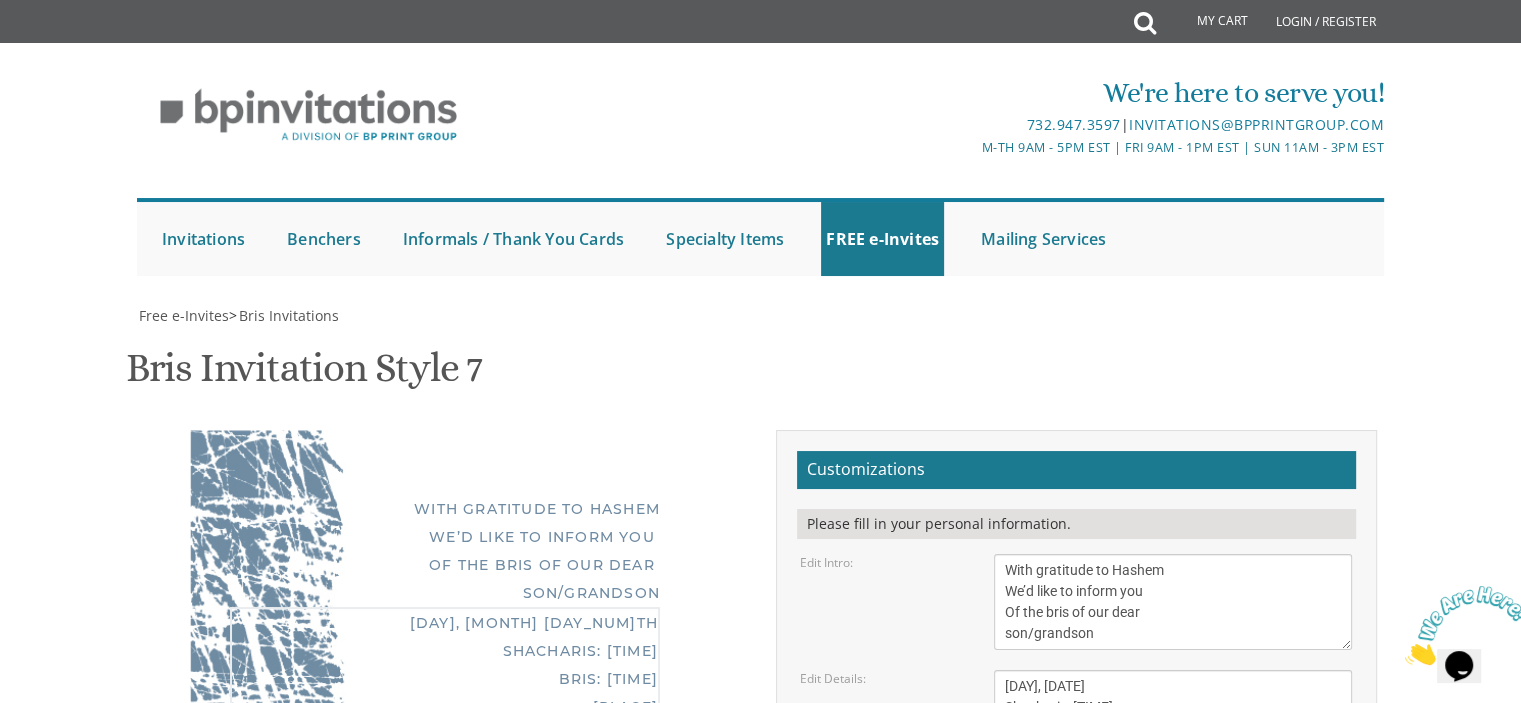 click on "[DAY], [MONTH] [DAY_NUM]th
Shacharis: [TIME]
Bris: [TIME]
[PLACE]
[NUMBER] [STREET]
[CITY], [STATE]" at bounding box center [1173, 739] 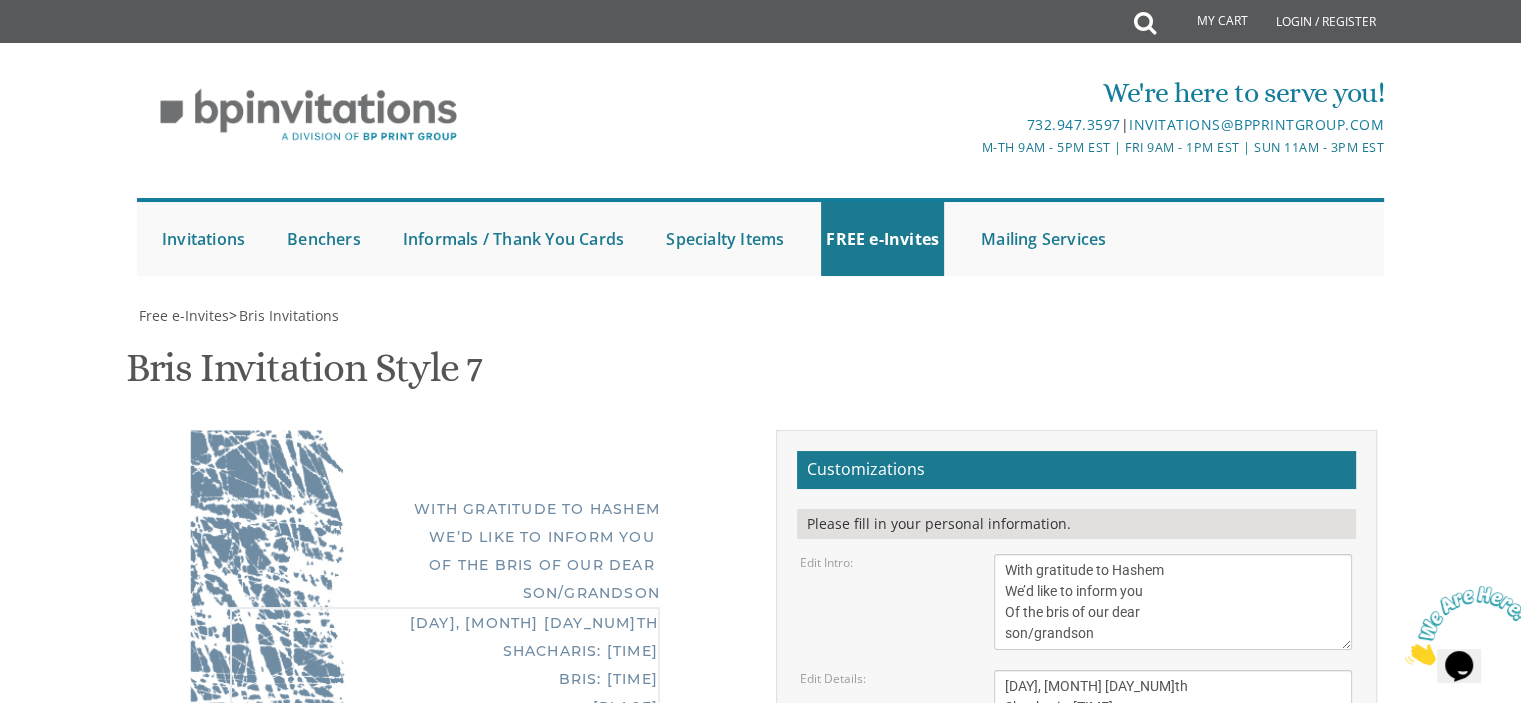 drag, startPoint x: 1099, startPoint y: 423, endPoint x: 1034, endPoint y: 436, distance: 66.287254 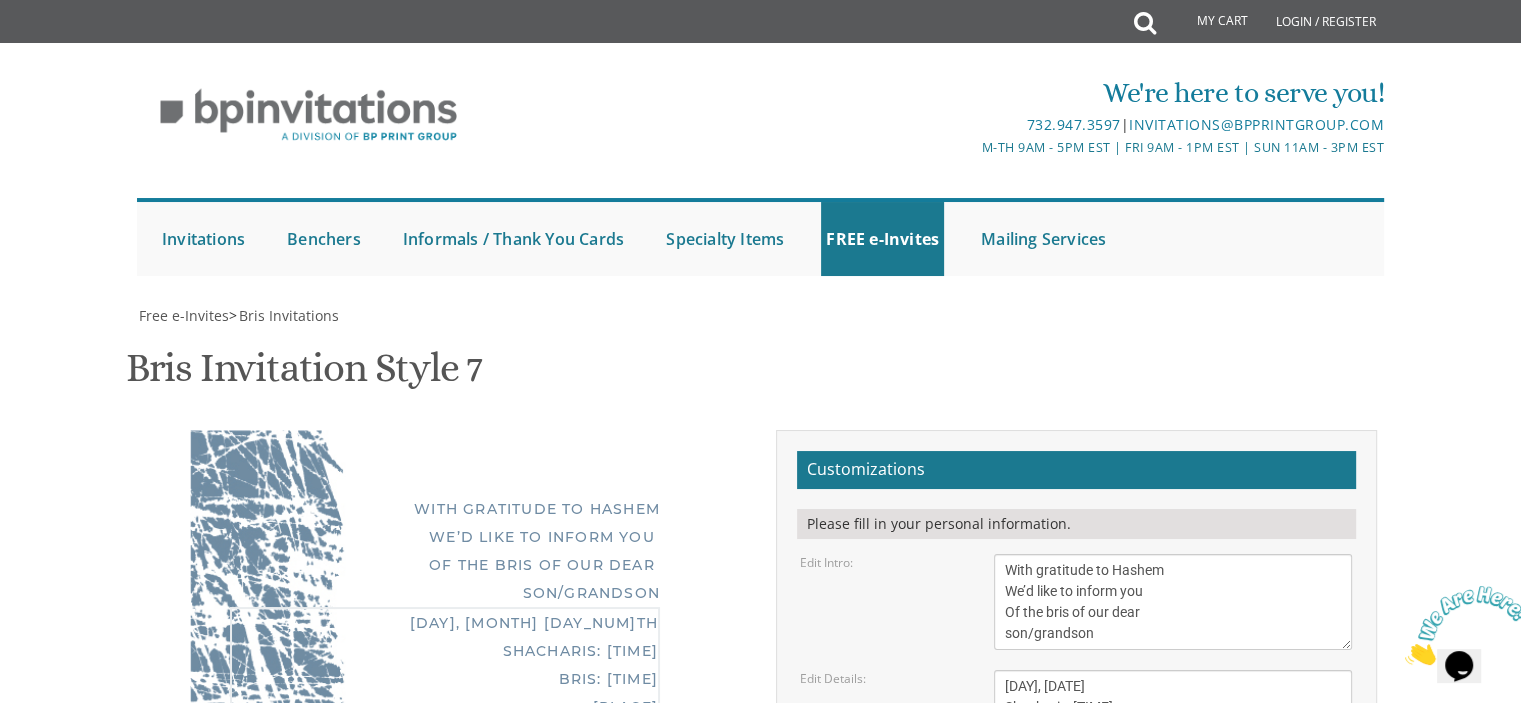 type on "[DAY], [DATE]
Shacharis: [TIME]
Bris following Shacharis
[VENUE]
[NUMBER] [STREET]
[CITY], [STATE]" 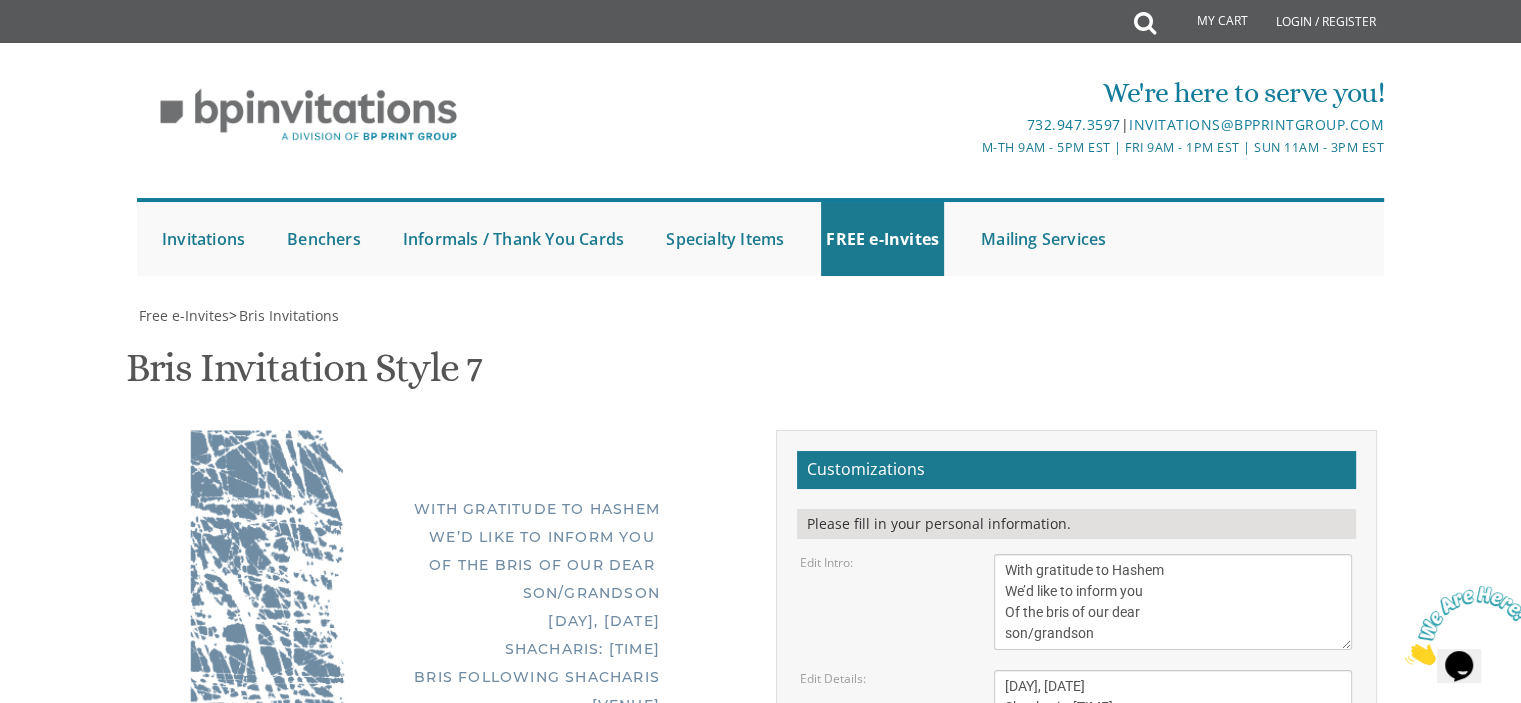 drag, startPoint x: 1182, startPoint y: 542, endPoint x: 850, endPoint y: 575, distance: 333.63602 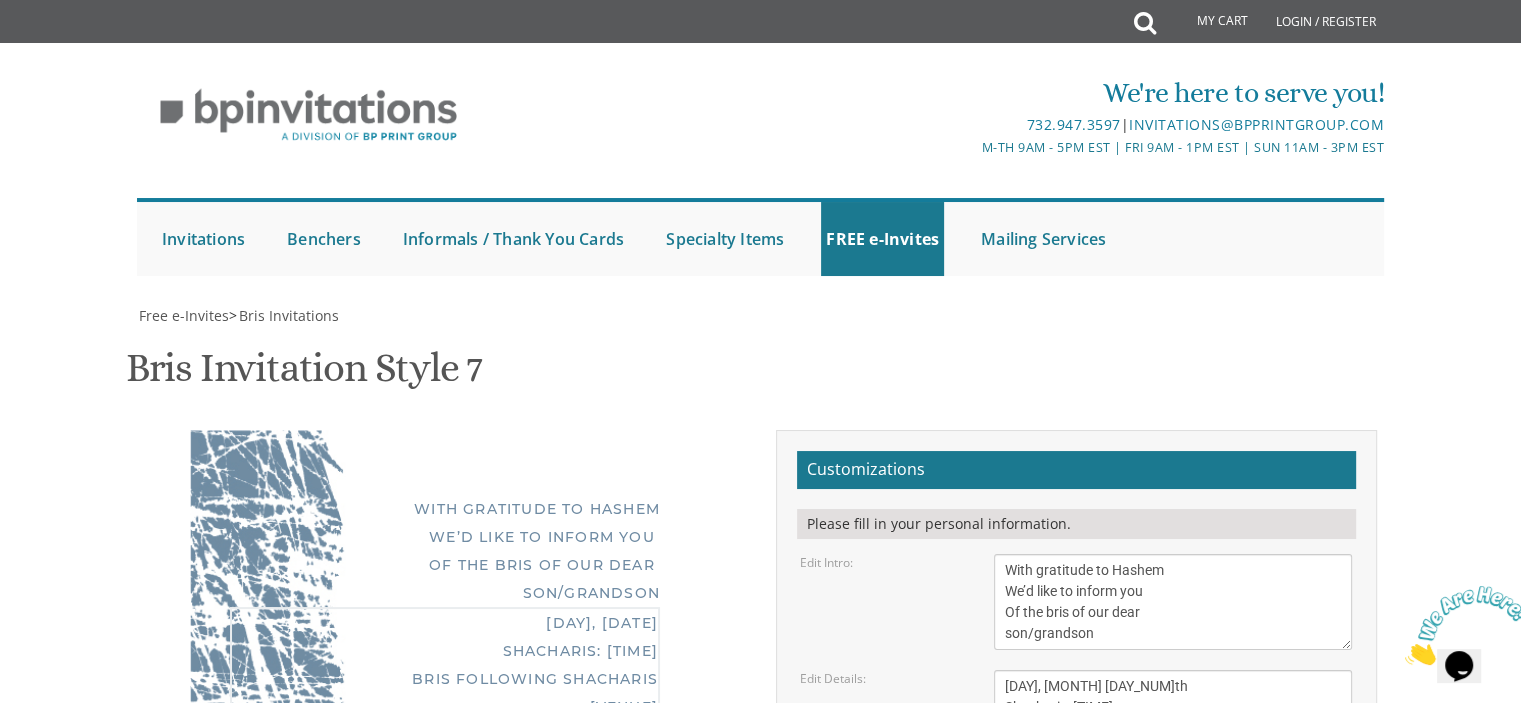 click on "[DAY], [MONTH] [DAY_NUM]th
Shacharis: [TIME]
Bris: [TIME]
[PLACE]
[NUMBER] [STREET]
[CITY], [STATE]" at bounding box center [1173, 739] 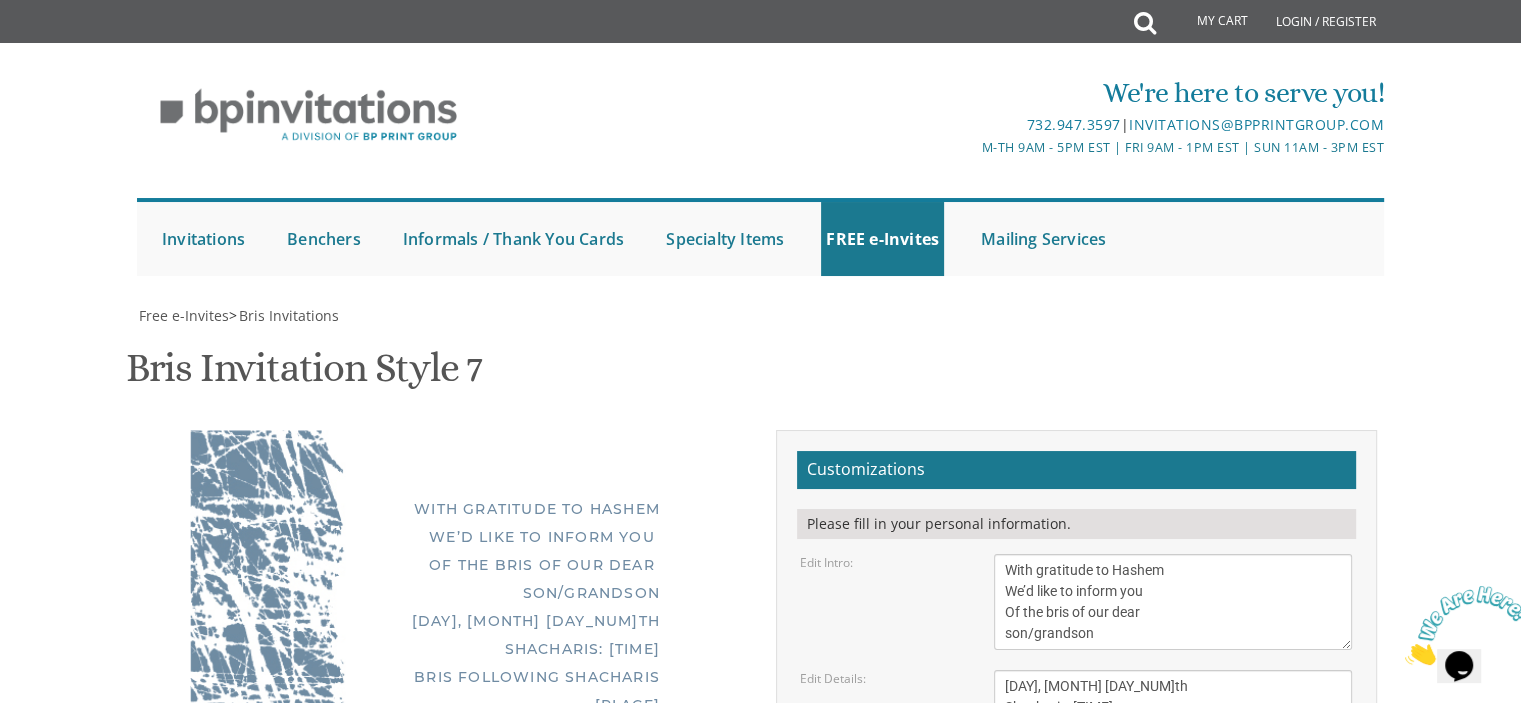 click on "[NAME]
[NAME]" at bounding box center (1173, 908) 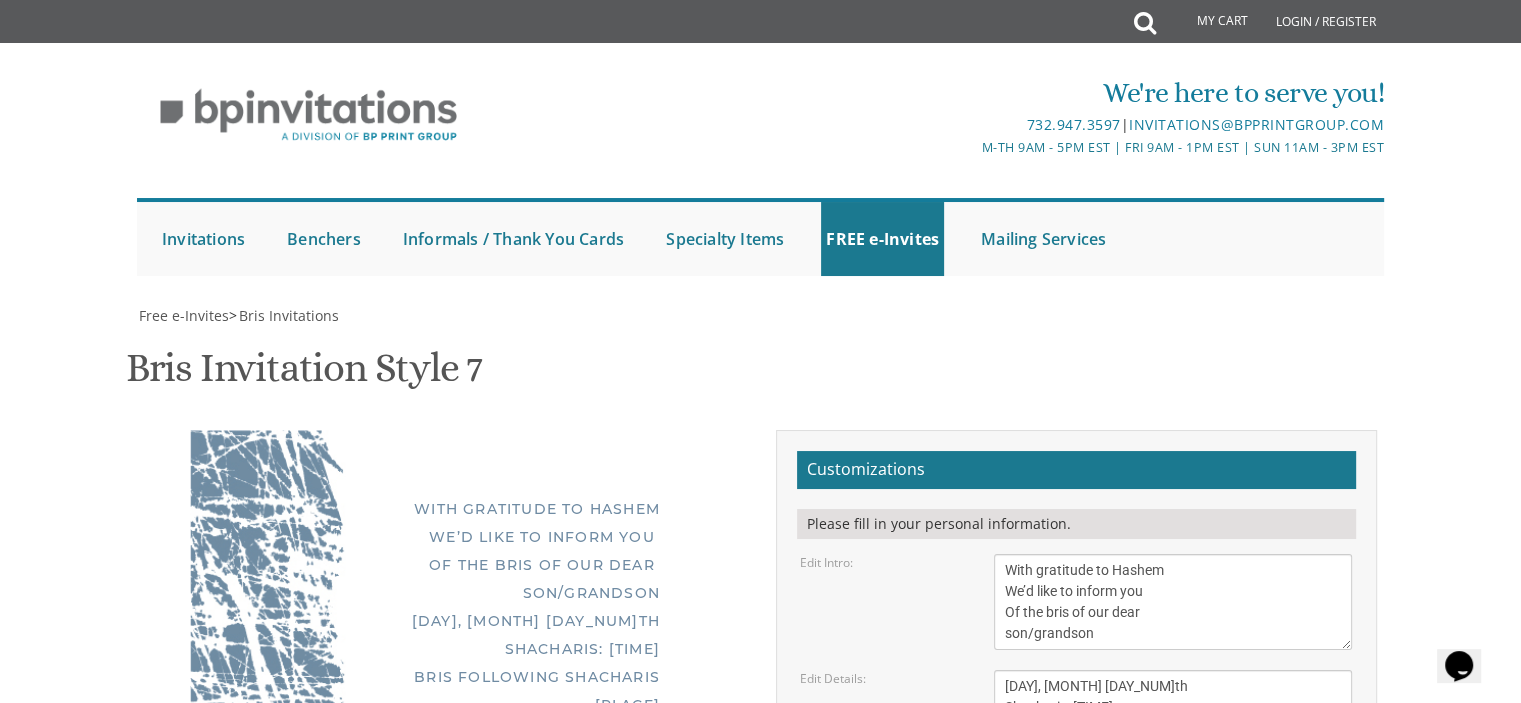 scroll, scrollTop: 0, scrollLeft: 0, axis: both 